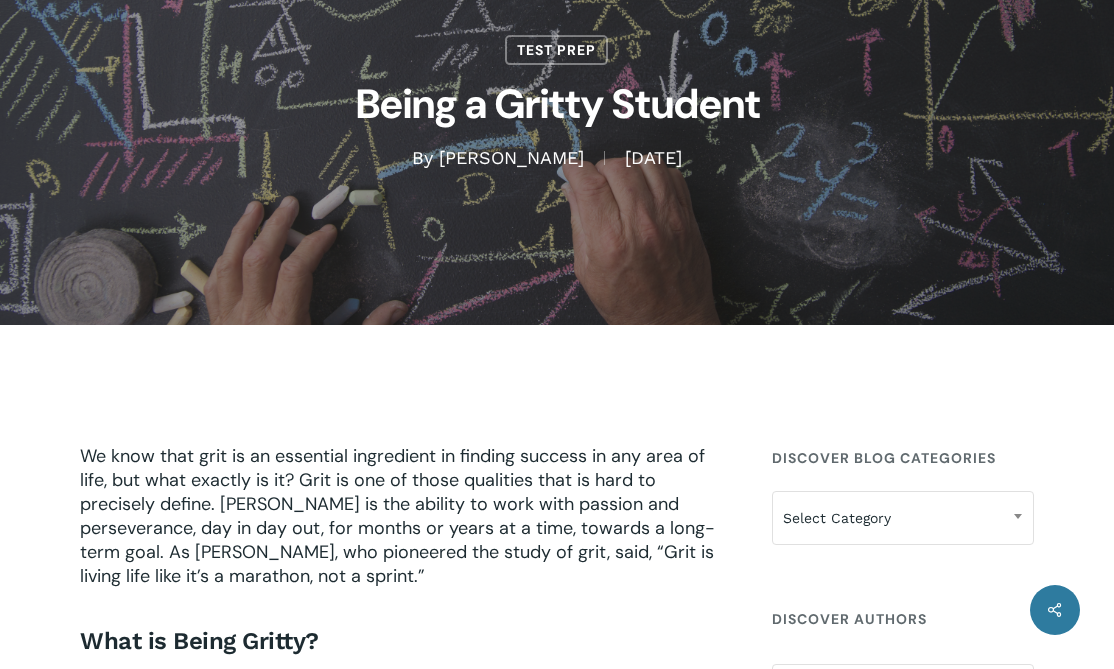 scroll, scrollTop: 255, scrollLeft: 0, axis: vertical 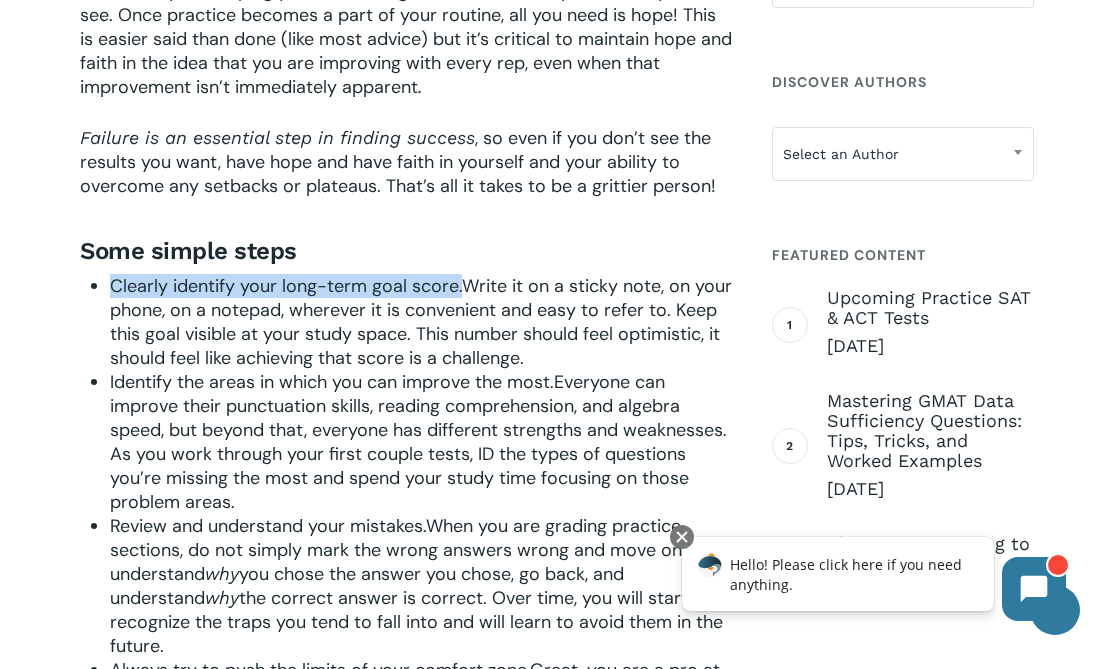 drag, startPoint x: 111, startPoint y: 291, endPoint x: 460, endPoint y: 290, distance: 349.00143 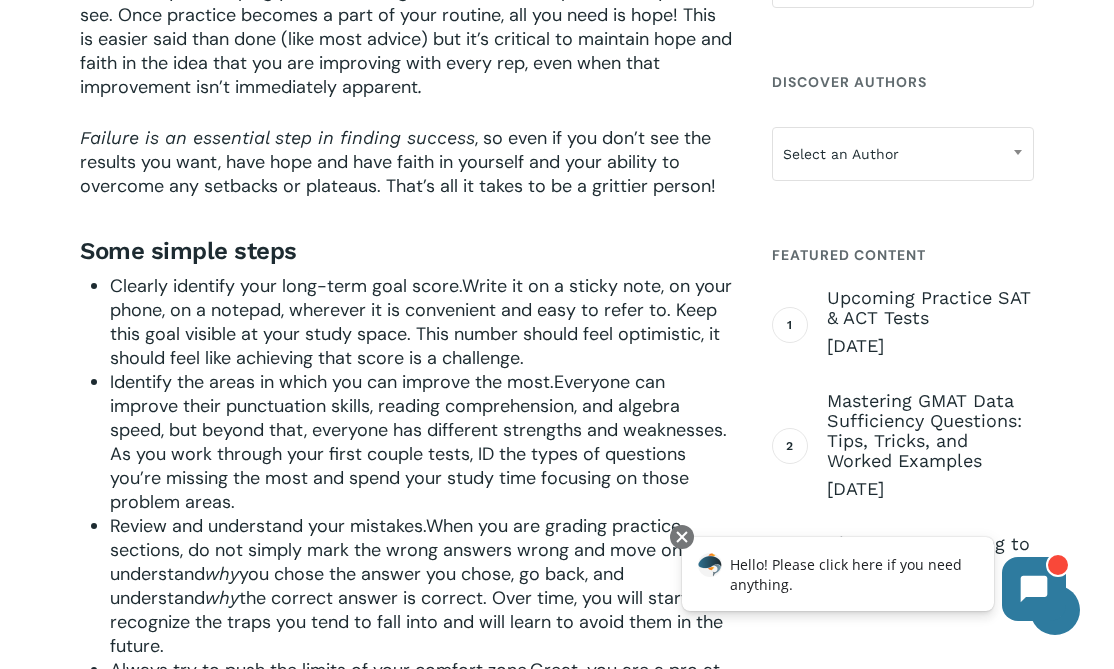 drag, startPoint x: 675, startPoint y: 306, endPoint x: 522, endPoint y: 348, distance: 158.66002 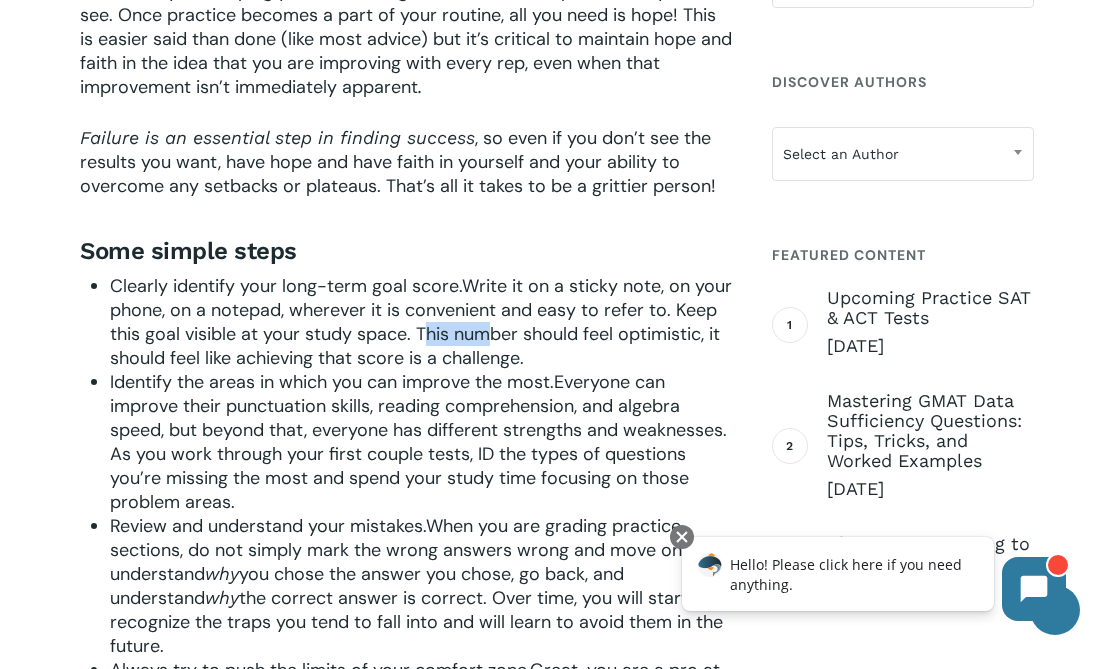 drag, startPoint x: 490, startPoint y: 337, endPoint x: 423, endPoint y: 324, distance: 68.24954 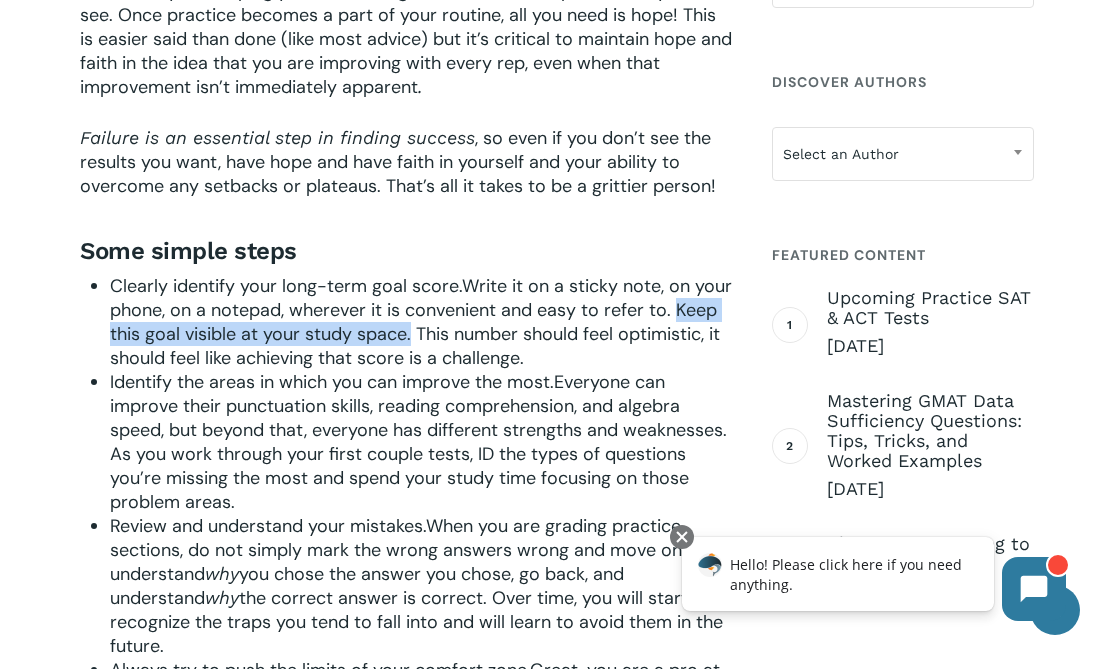drag, startPoint x: 677, startPoint y: 309, endPoint x: 409, endPoint y: 327, distance: 268.6038 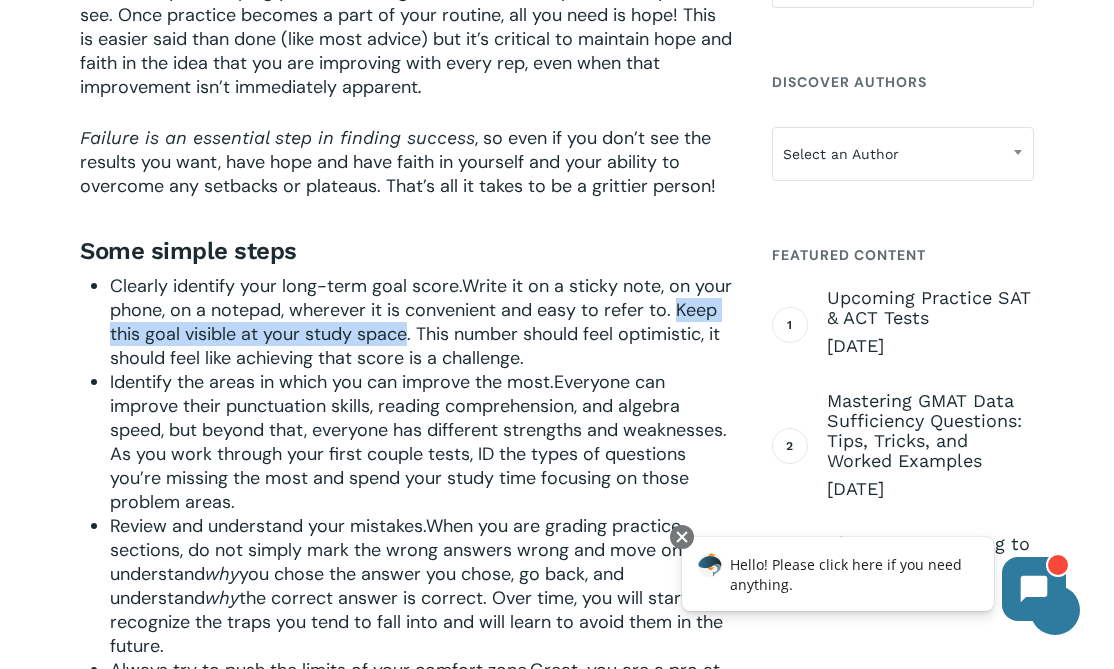 copy on "Keep this goal visible at your study space" 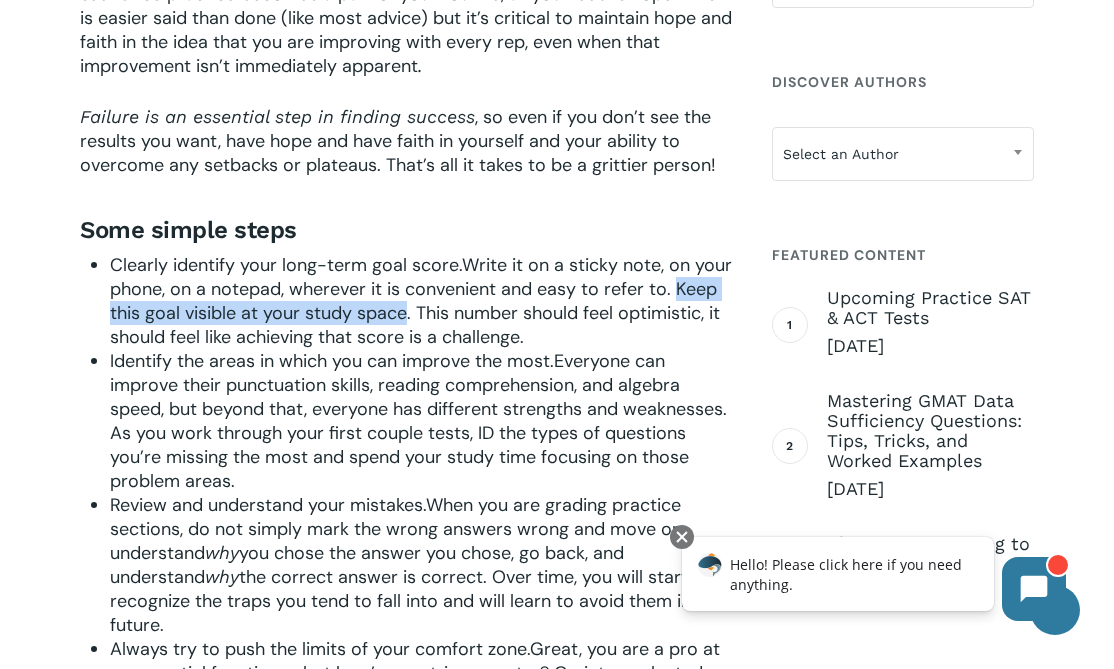 scroll, scrollTop: 1410, scrollLeft: 0, axis: vertical 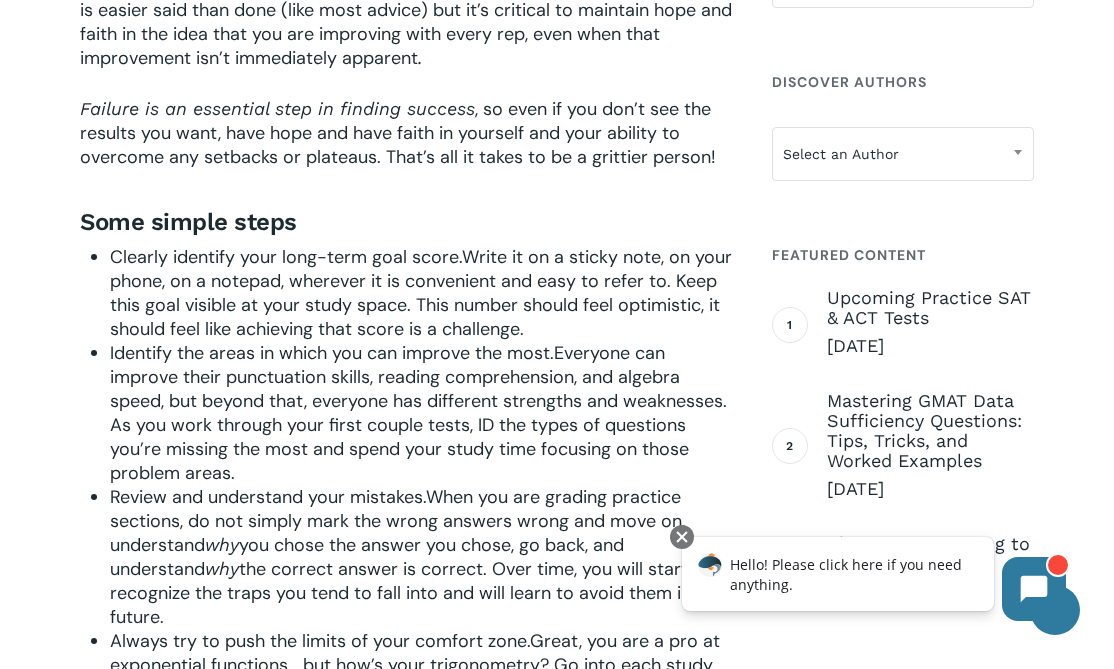 click on "Identify the areas in which you can improve the most.Everyone can improve their punctuation skills, reading comprehension, and algebra speed, but beyond that, everyone has different strengths and weaknesses. As you work through your first couple tests, ID the types of questions you’re missing the most and spend your study time focusing on those problem areas." at bounding box center (421, 413) 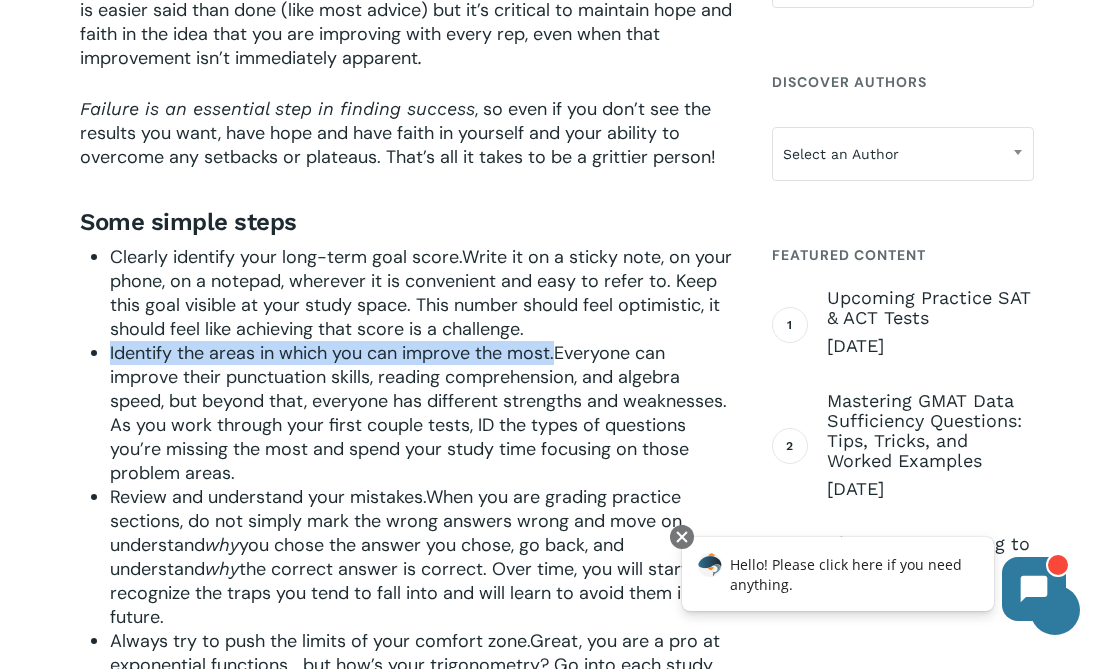 drag, startPoint x: 110, startPoint y: 351, endPoint x: 555, endPoint y: 341, distance: 445.11234 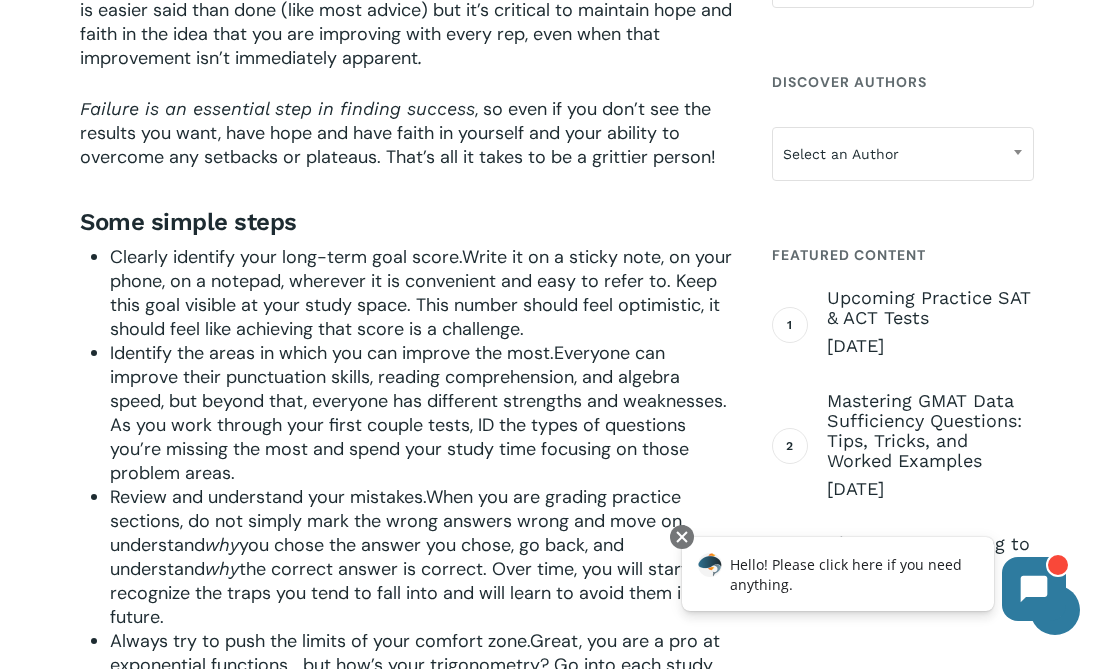 click on "Identify the areas in which you can improve the most.Everyone can improve their punctuation skills, reading comprehension, and algebra speed, but beyond that, everyone has different strengths and weaknesses. As you work through your first couple tests, ID the types of questions you’re missing the most and spend your study time focusing on those problem areas." at bounding box center [421, 413] 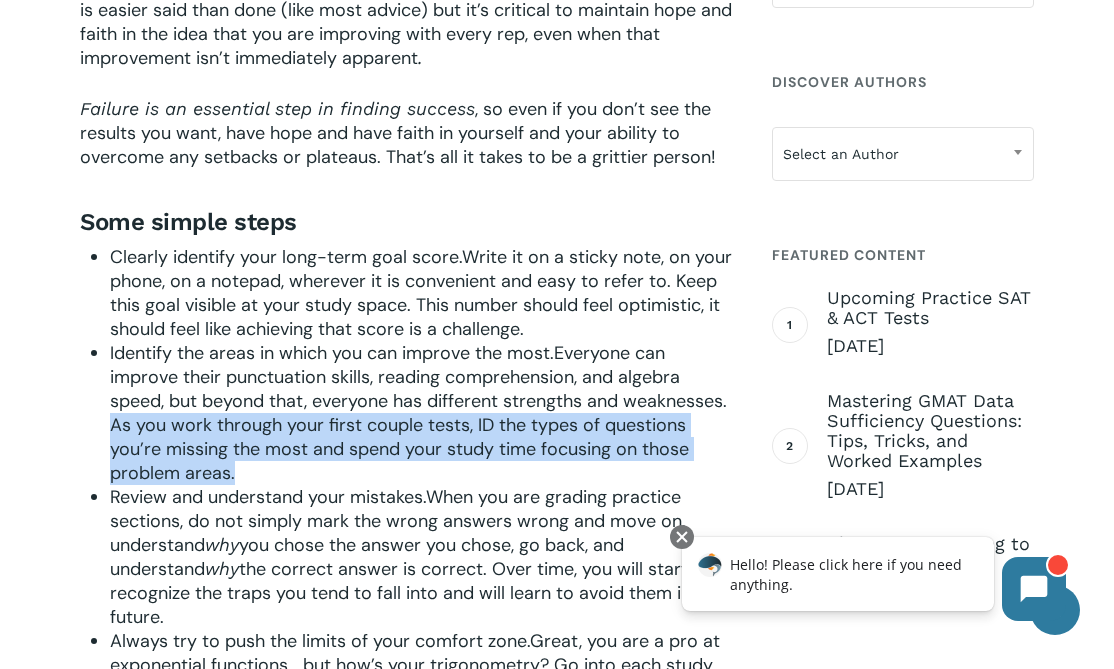 drag, startPoint x: 111, startPoint y: 429, endPoint x: 268, endPoint y: 467, distance: 161.53328 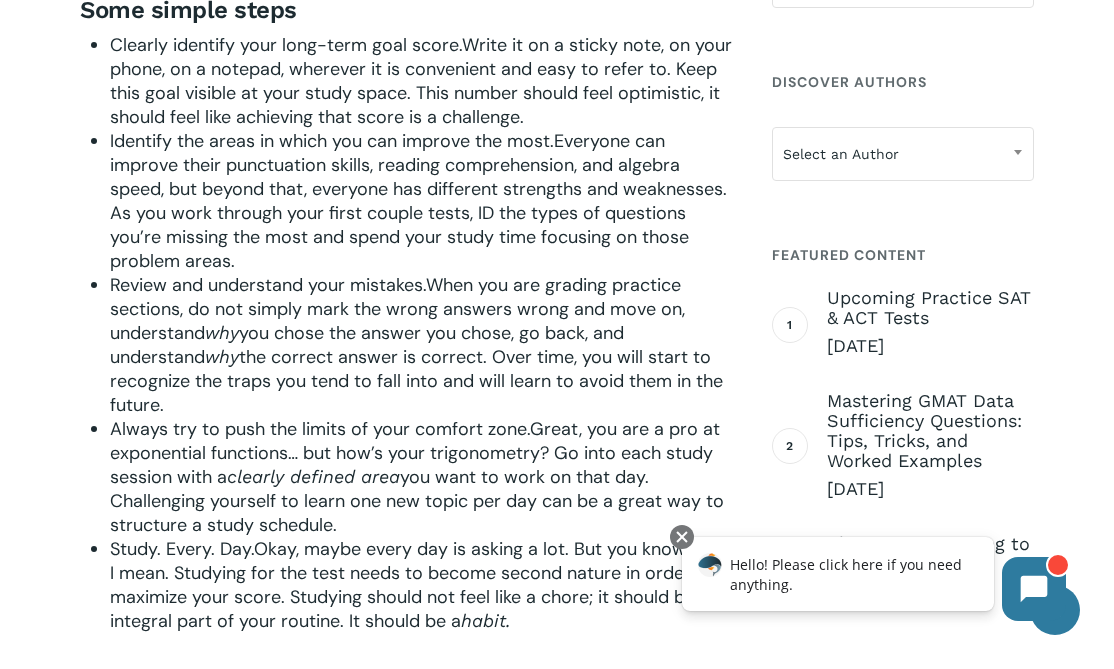 scroll, scrollTop: 1627, scrollLeft: 0, axis: vertical 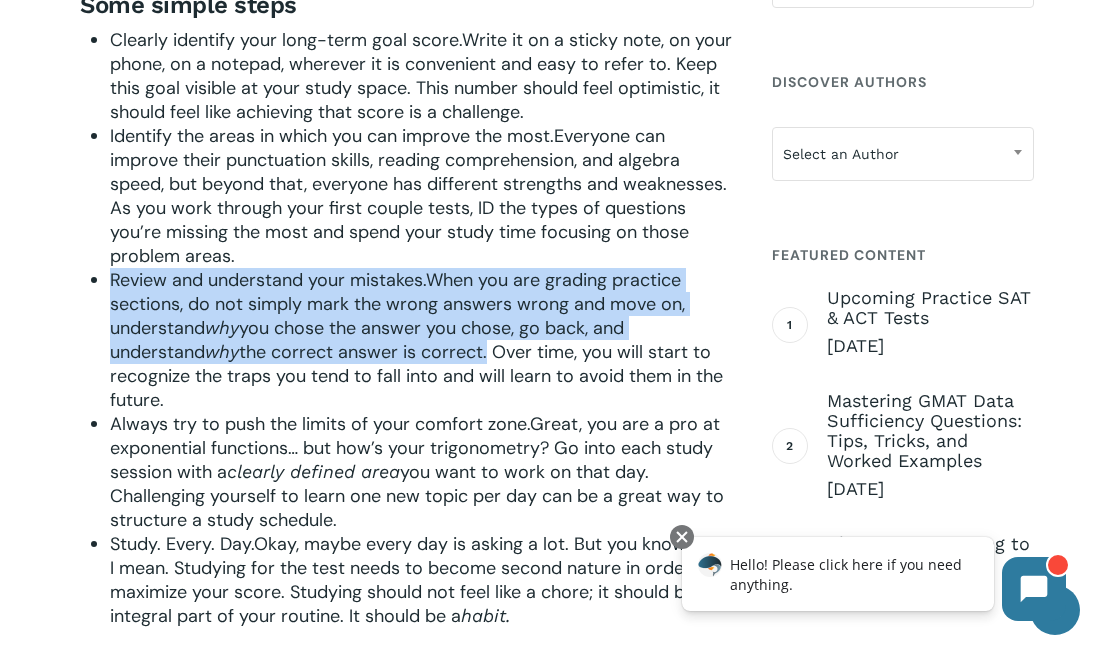 drag, startPoint x: 112, startPoint y: 277, endPoint x: 496, endPoint y: 357, distance: 392.2448 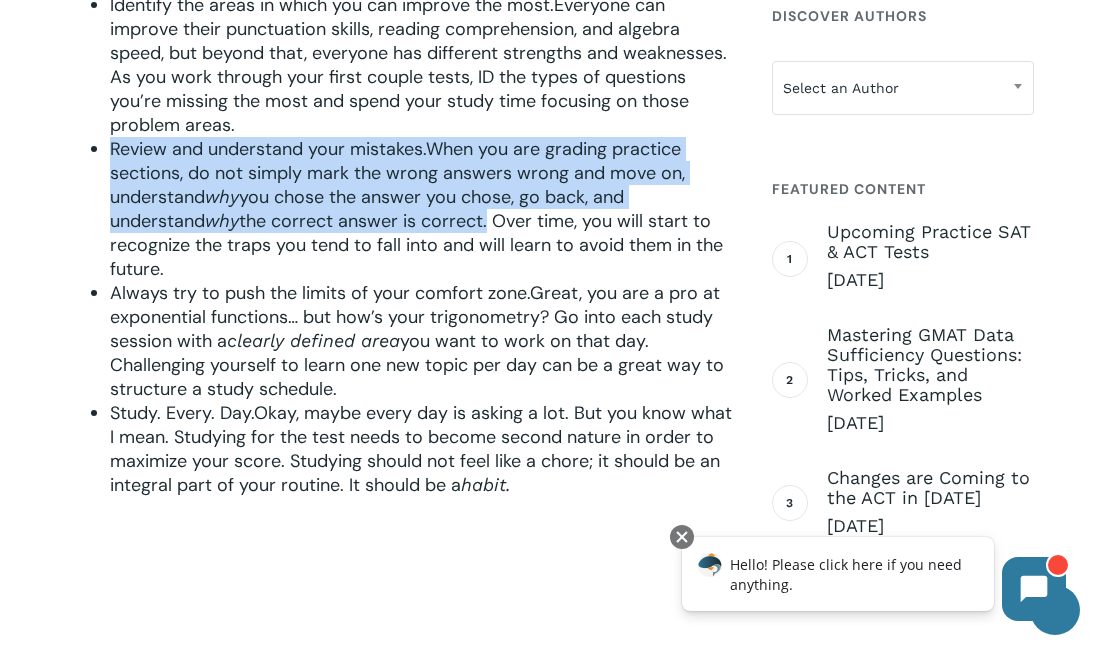 scroll, scrollTop: 1766, scrollLeft: 0, axis: vertical 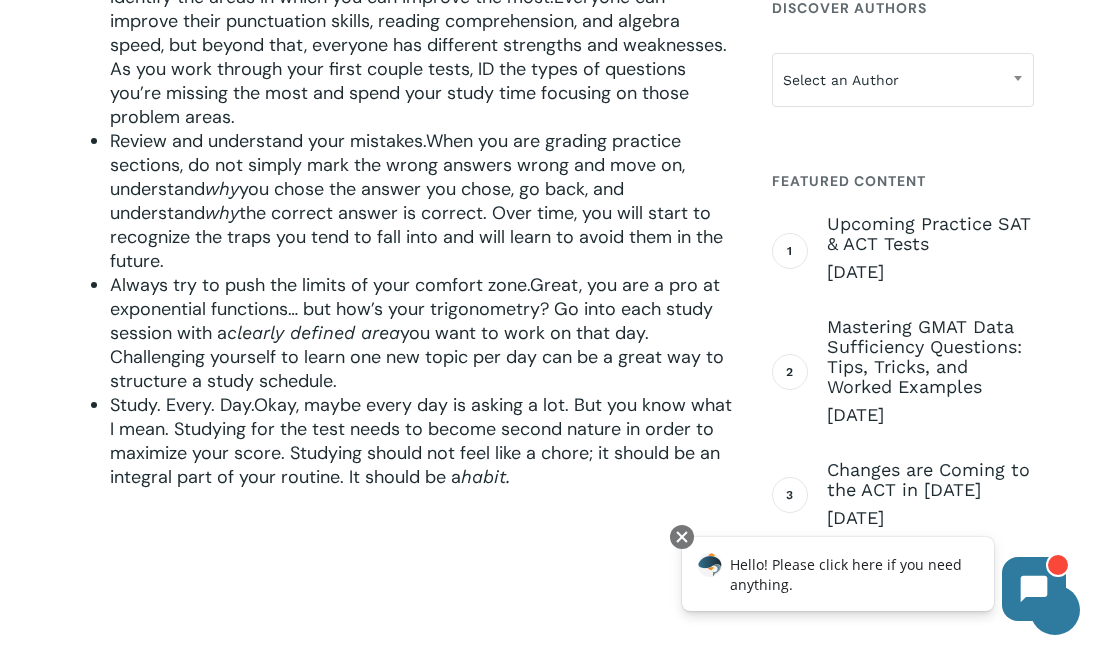 click on "Review and understand your mistakes.When you are grading practice sections, do not simply mark the wrong answers wrong and move on, understand  why  you chose the answer you chose, go back, and understand  why  the correct answer is correct. Over time, you will start to recognize the traps you tend to fall into and will learn to avoid them in the future." at bounding box center [421, 201] 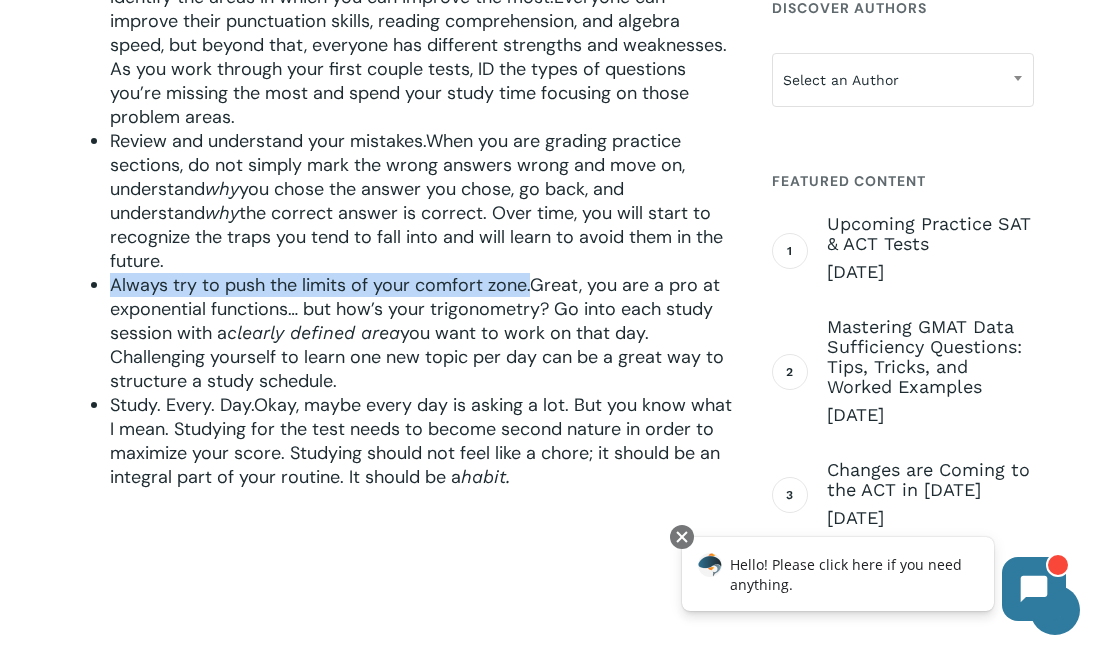 drag, startPoint x: 106, startPoint y: 279, endPoint x: 529, endPoint y: 288, distance: 423.09573 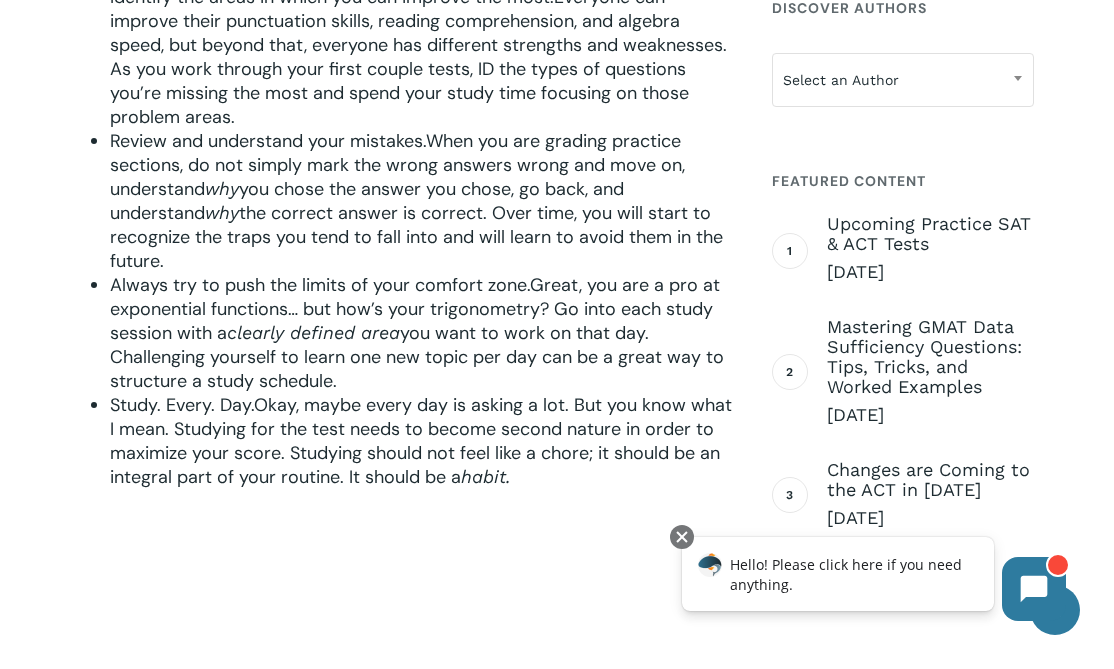 click on "Always try to push the limits of your comfort zone.Great, you are a pro at exponential functions… but how’s your trigonometry? Go into each study session with a  clearly defined area  you want to work on that day. Challenging yourself to learn one new topic per day can be a great way to structure a study schedule." at bounding box center [421, 333] 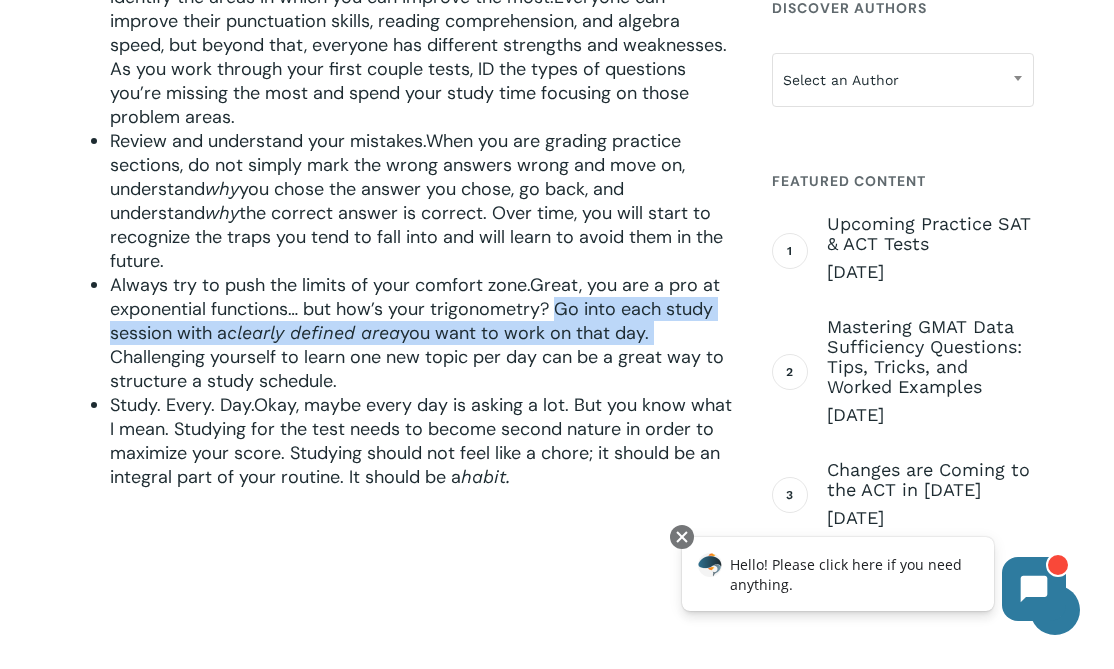 drag, startPoint x: 558, startPoint y: 306, endPoint x: 662, endPoint y: 324, distance: 105.546196 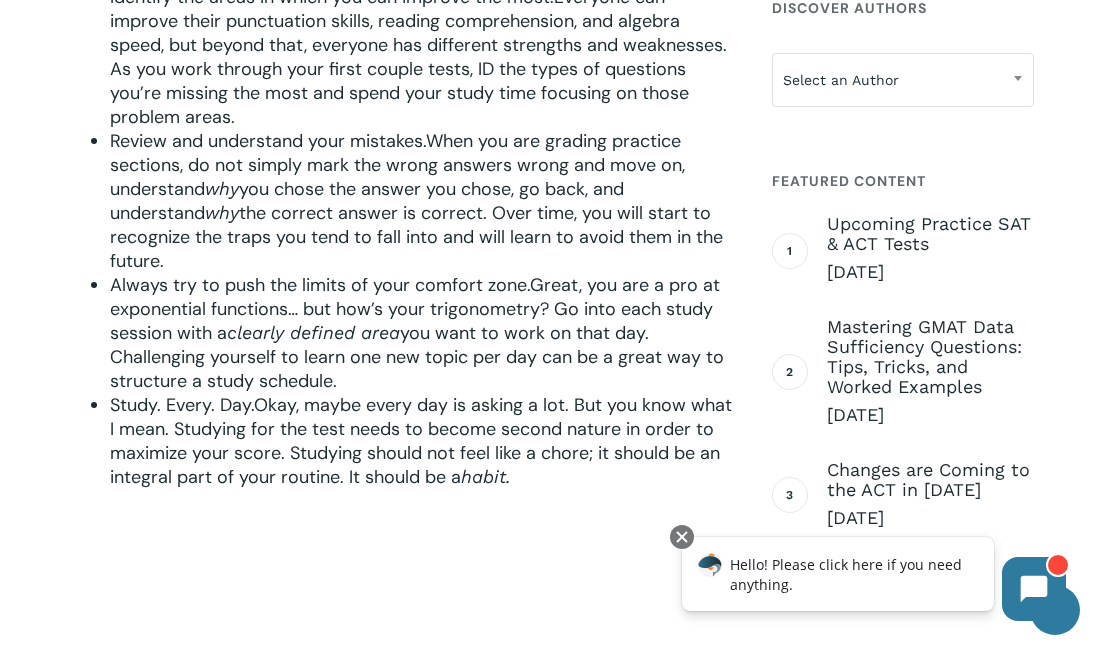 click on "Always try to push the limits of your comfort zone.Great, you are a pro at exponential functions… but how’s your trigonometry? Go into each study session with a  clearly defined area  you want to work on that day. Challenging yourself to learn one new topic per day can be a great way to structure a study schedule." at bounding box center (421, 333) 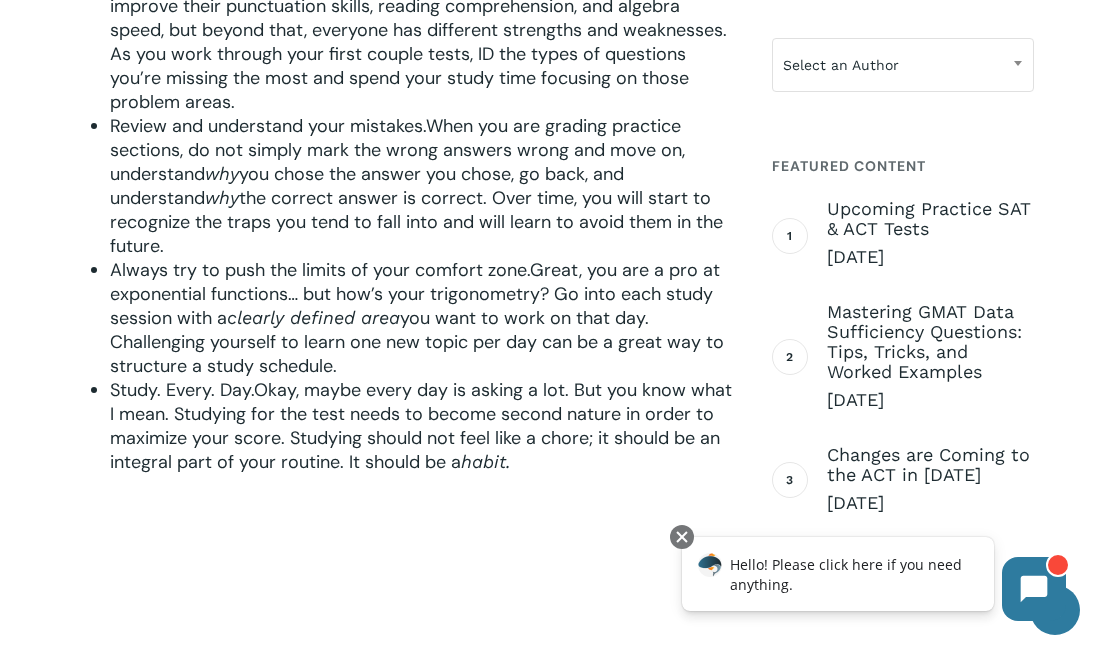 scroll, scrollTop: 1785, scrollLeft: 0, axis: vertical 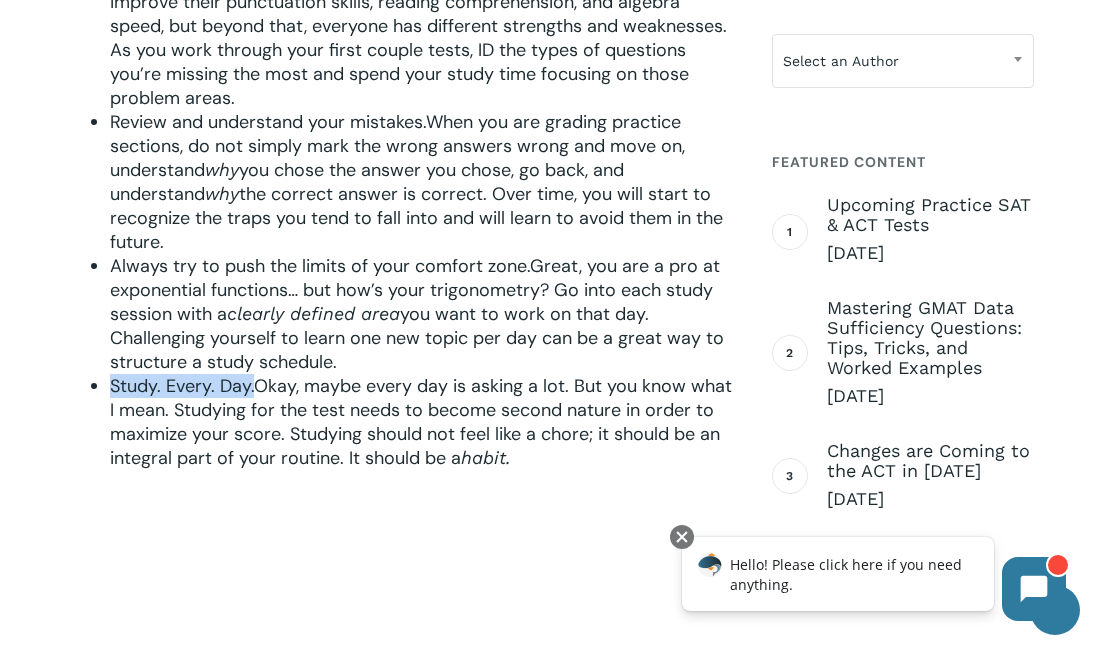 drag, startPoint x: 108, startPoint y: 387, endPoint x: 260, endPoint y: 385, distance: 152.01315 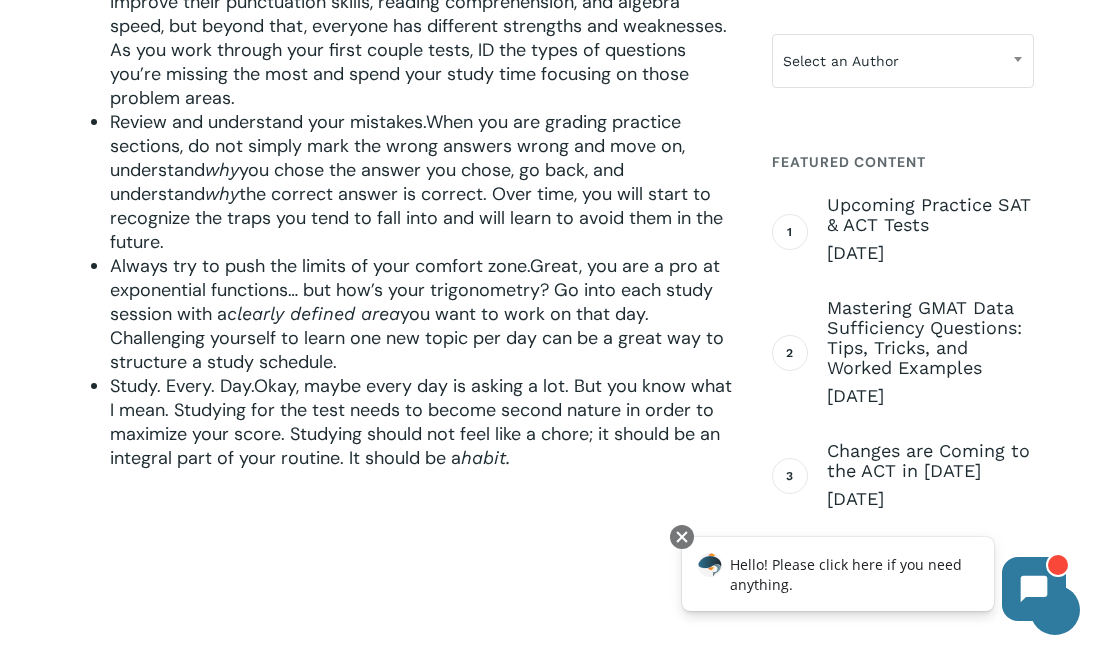 click on "Study. Every. Day.Okay, maybe every day is asking a lot. But you know what I mean. Studying for the test needs to become second nature in order to maximize your score. Studying should not feel like a chore; it should be an integral part of your routine. It should be a  habit." at bounding box center [421, 422] 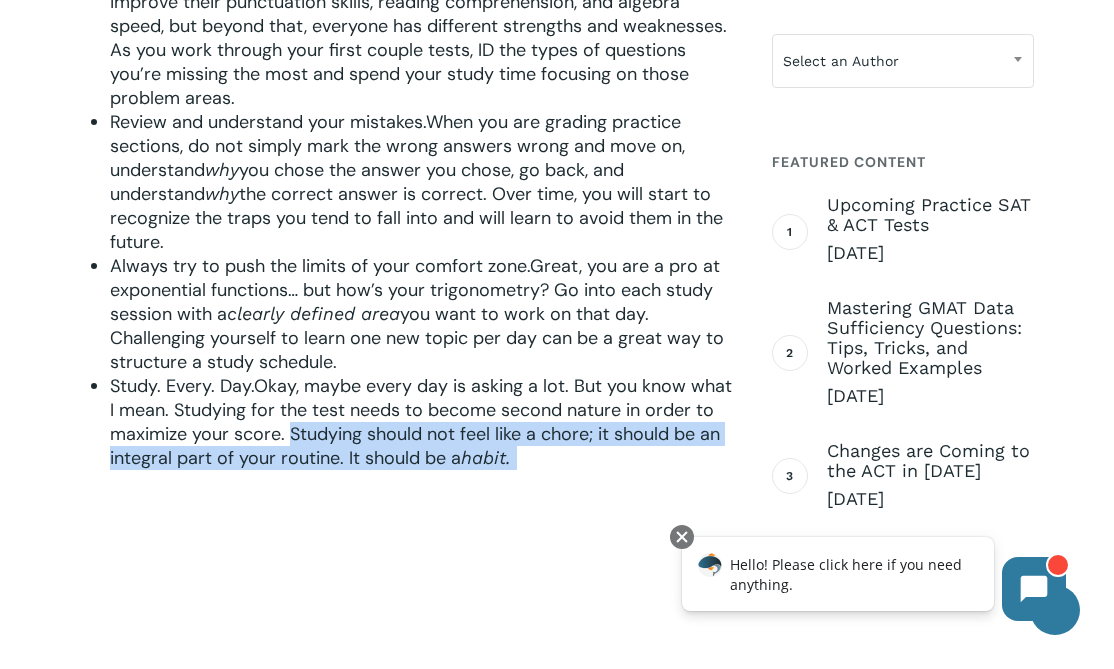 drag, startPoint x: 290, startPoint y: 431, endPoint x: 537, endPoint y: 447, distance: 247.51767 